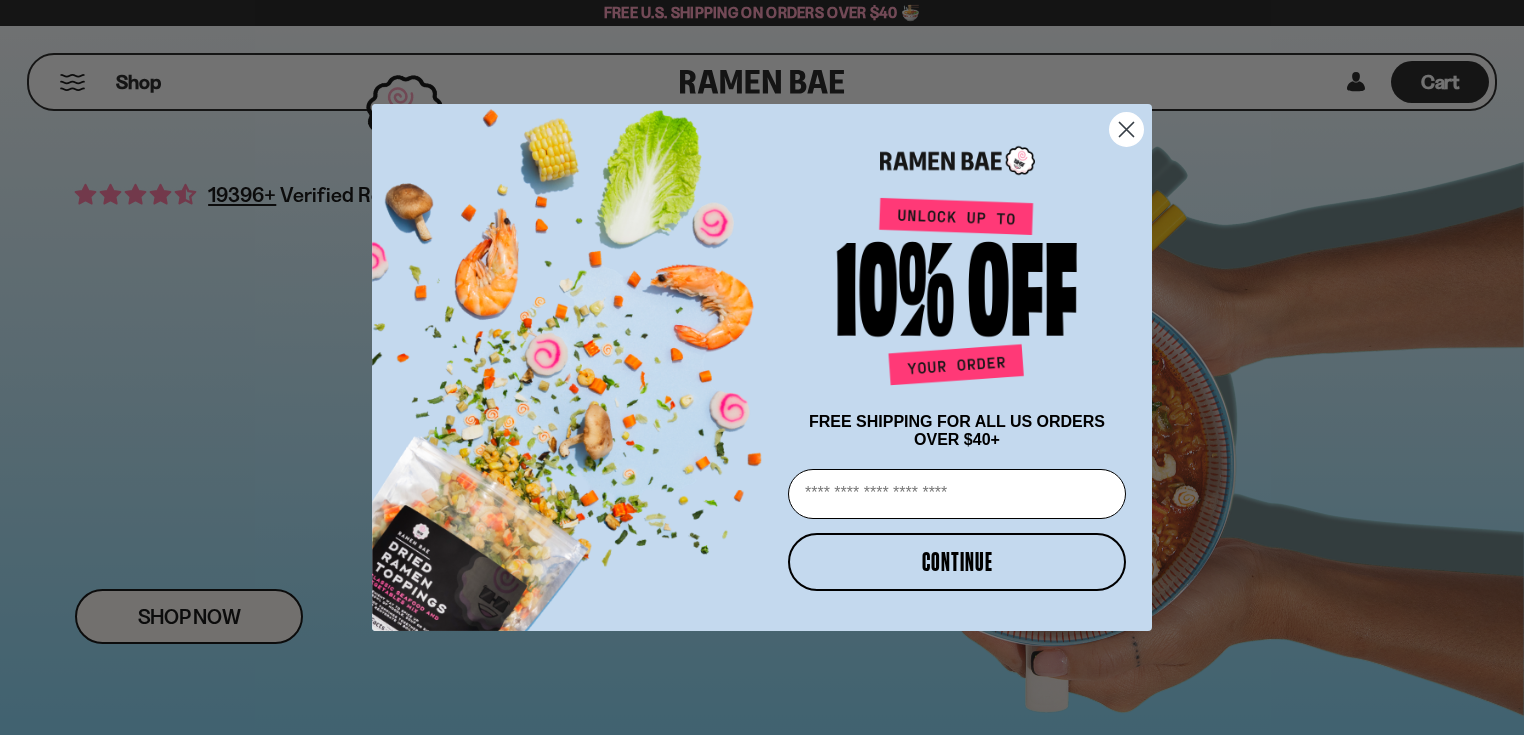 scroll, scrollTop: 0, scrollLeft: 0, axis: both 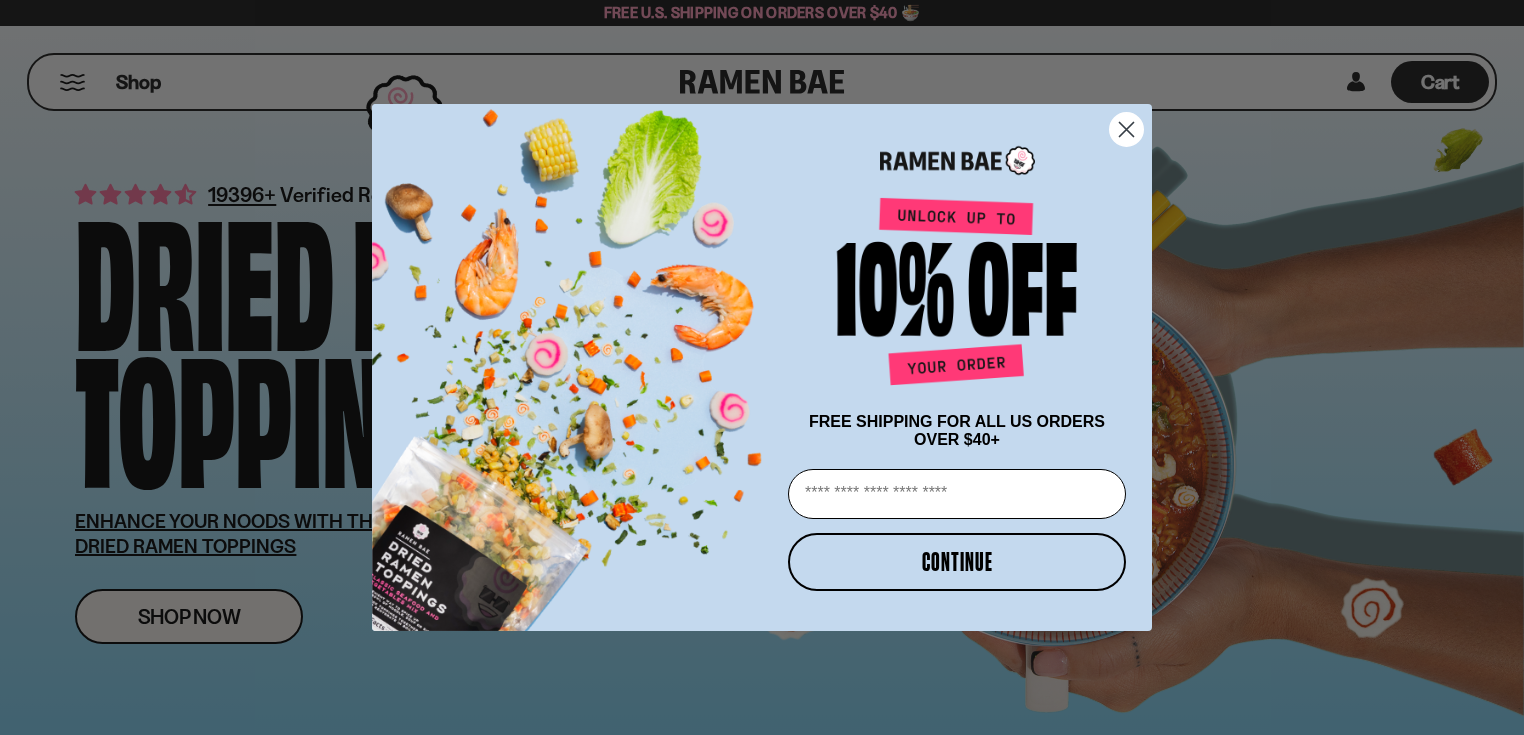 click on "Close dialog" 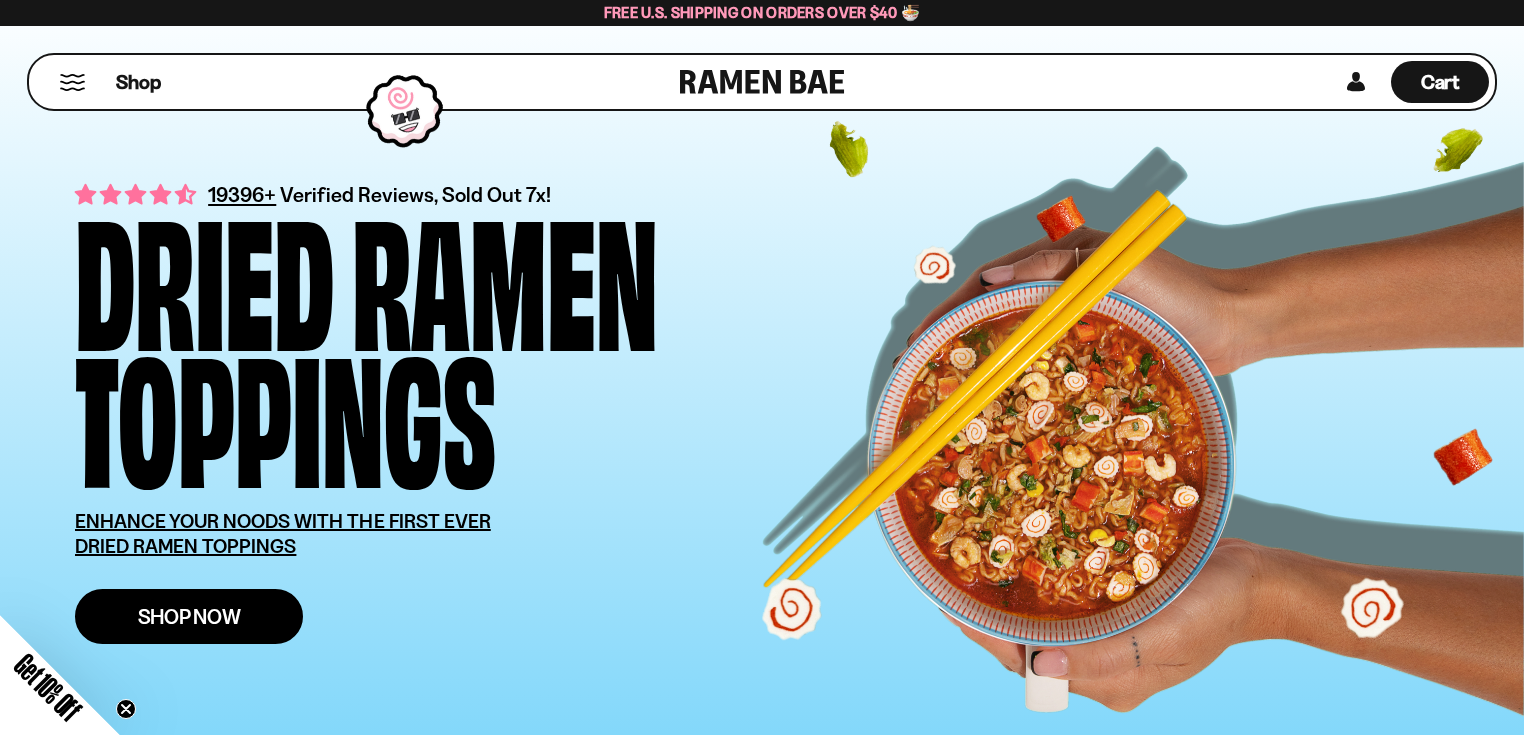 click on "Shop Now" at bounding box center [189, 616] 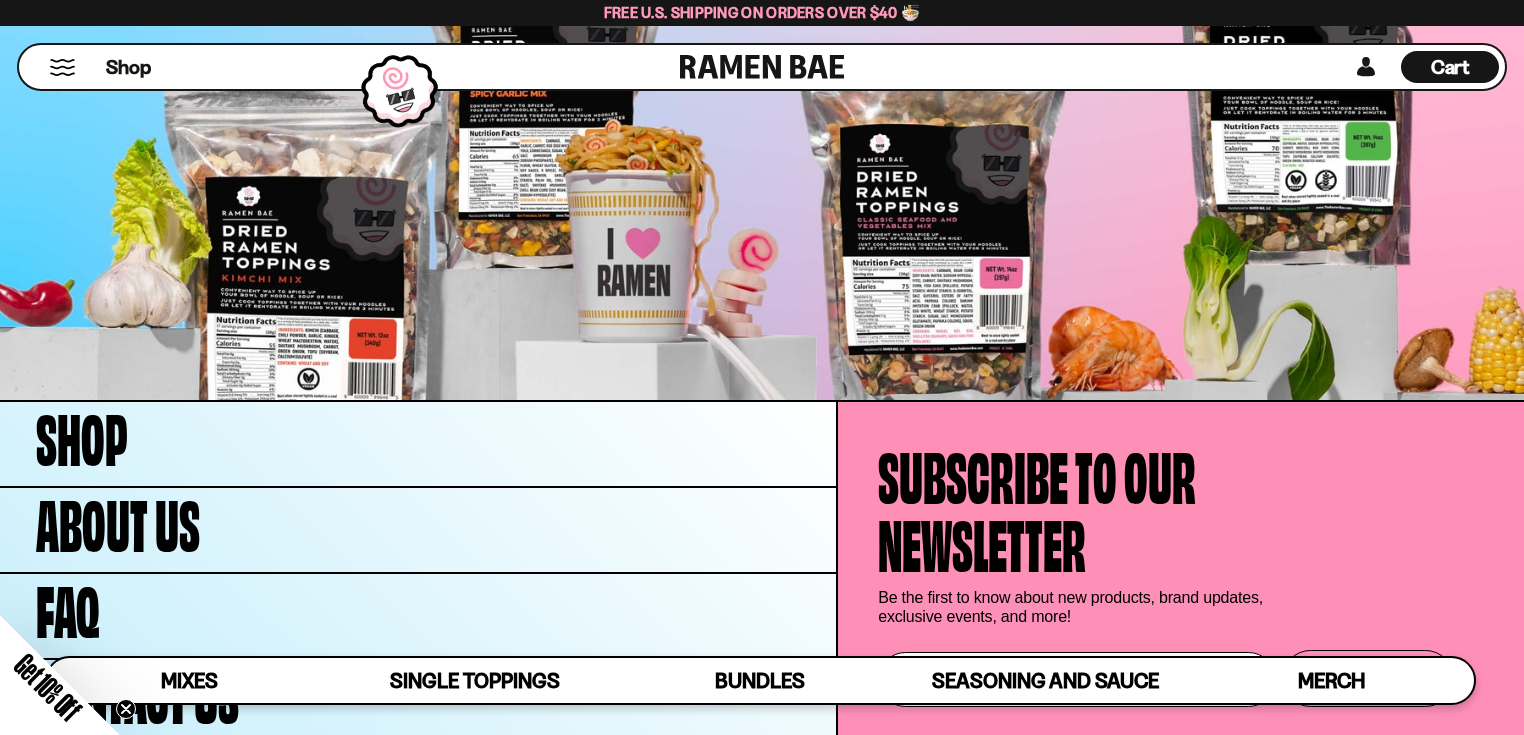 scroll, scrollTop: 7185, scrollLeft: 0, axis: vertical 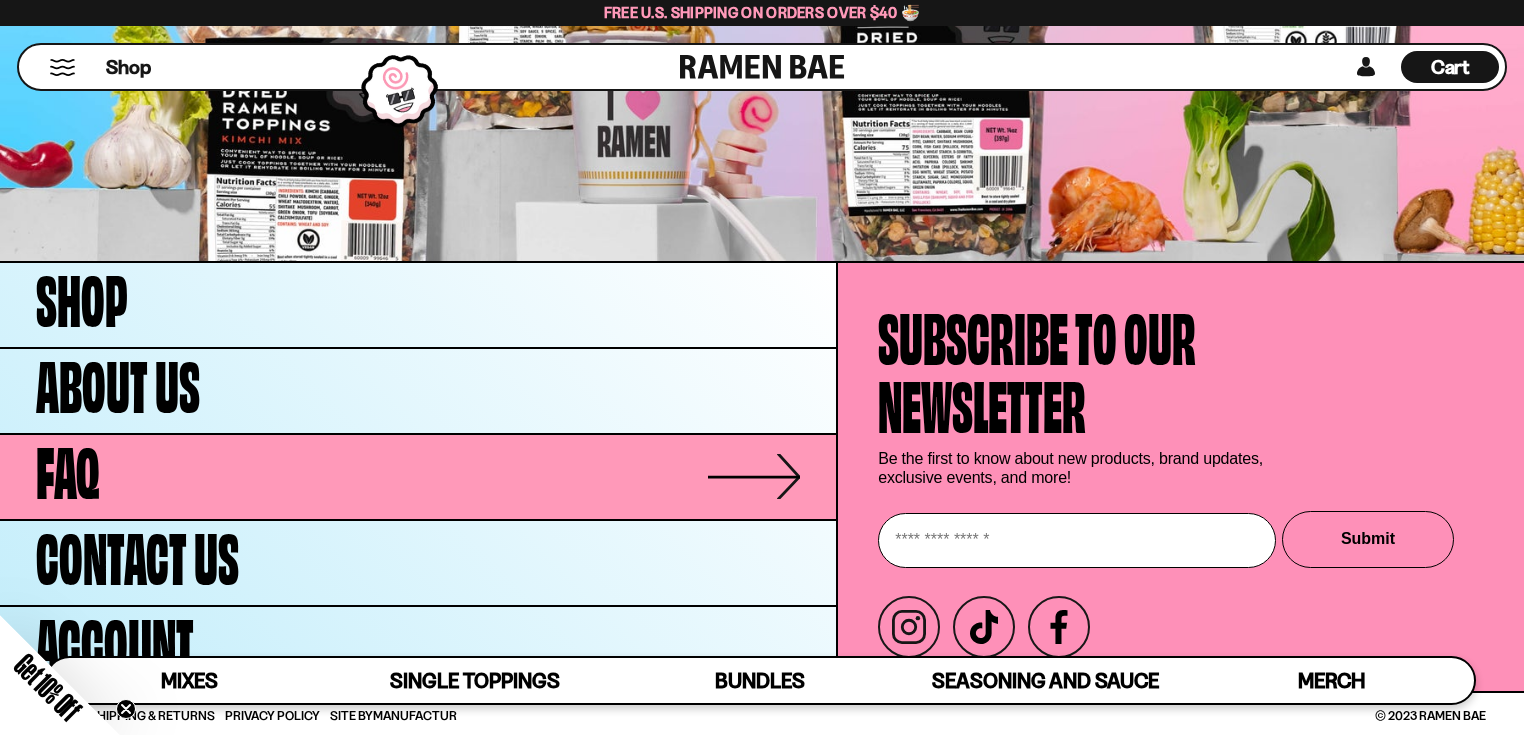 click on "FAQ" at bounding box center (418, 477) 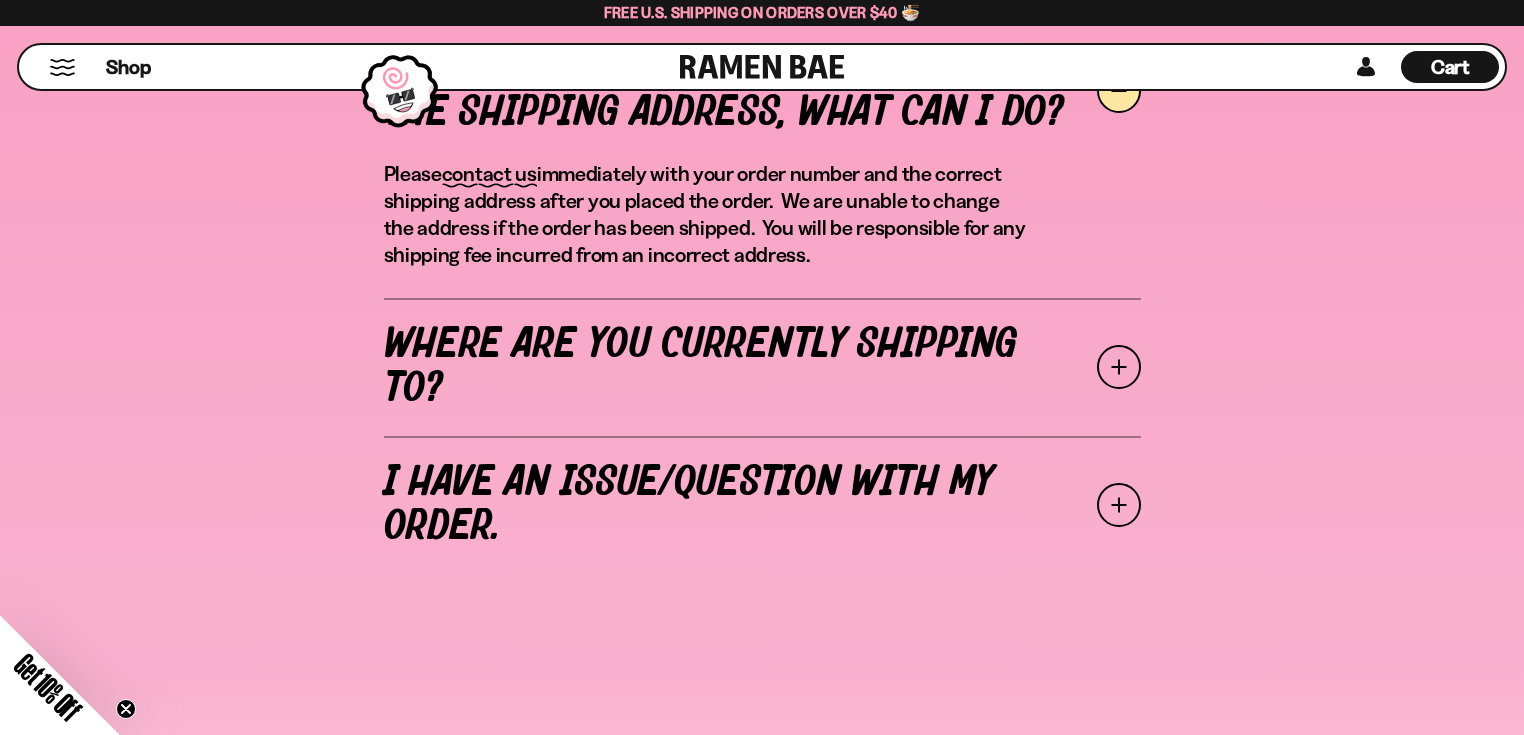 scroll, scrollTop: 880, scrollLeft: 0, axis: vertical 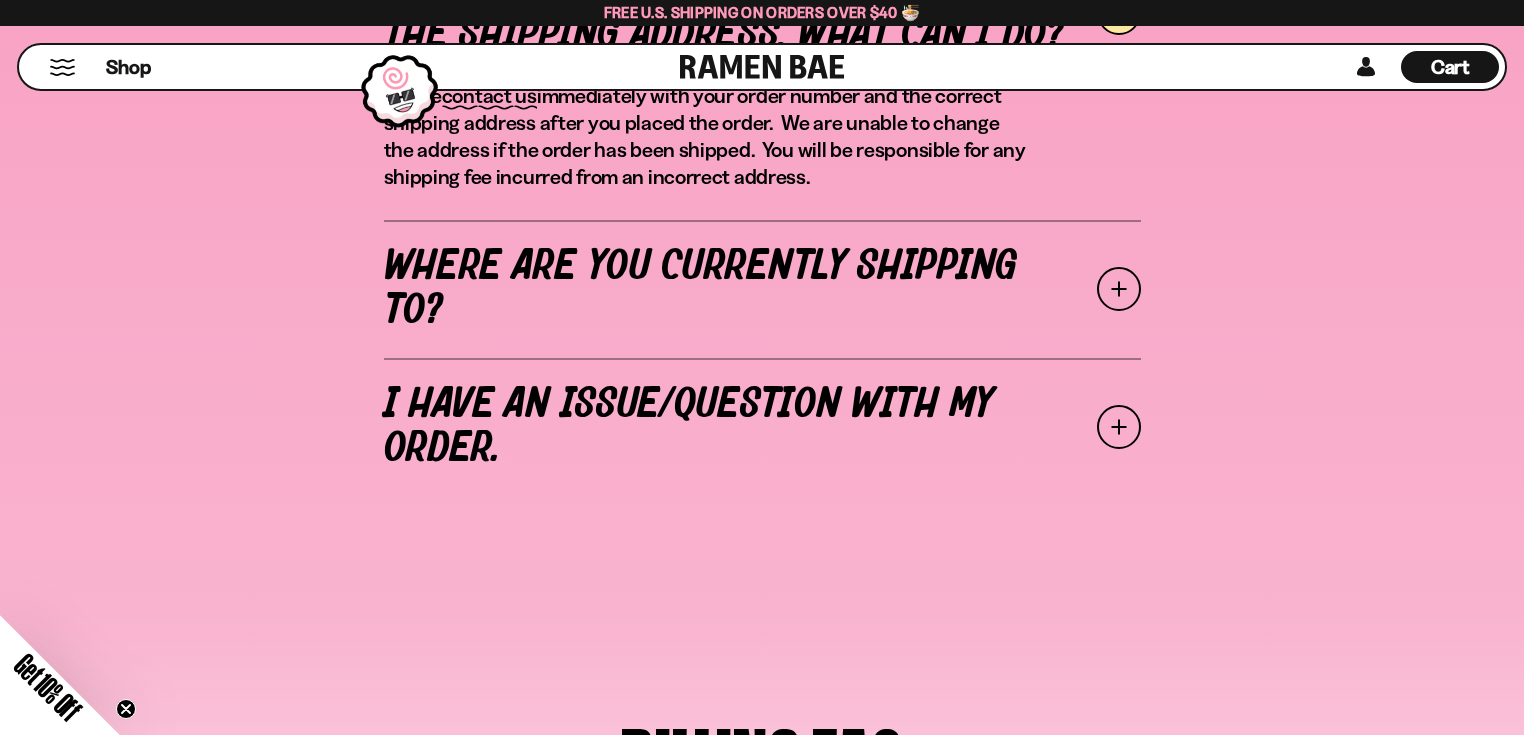 click at bounding box center [1119, 289] 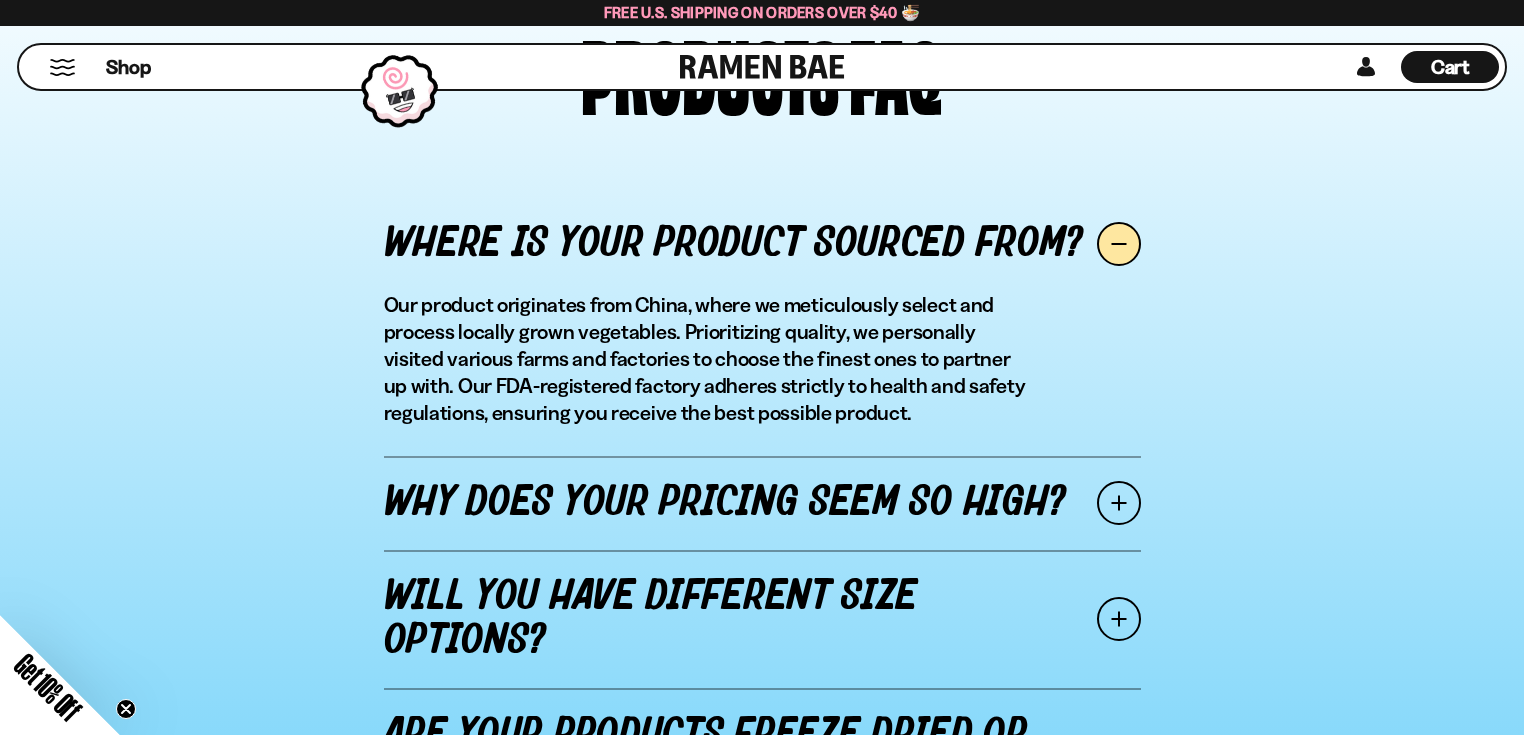 scroll, scrollTop: 3200, scrollLeft: 0, axis: vertical 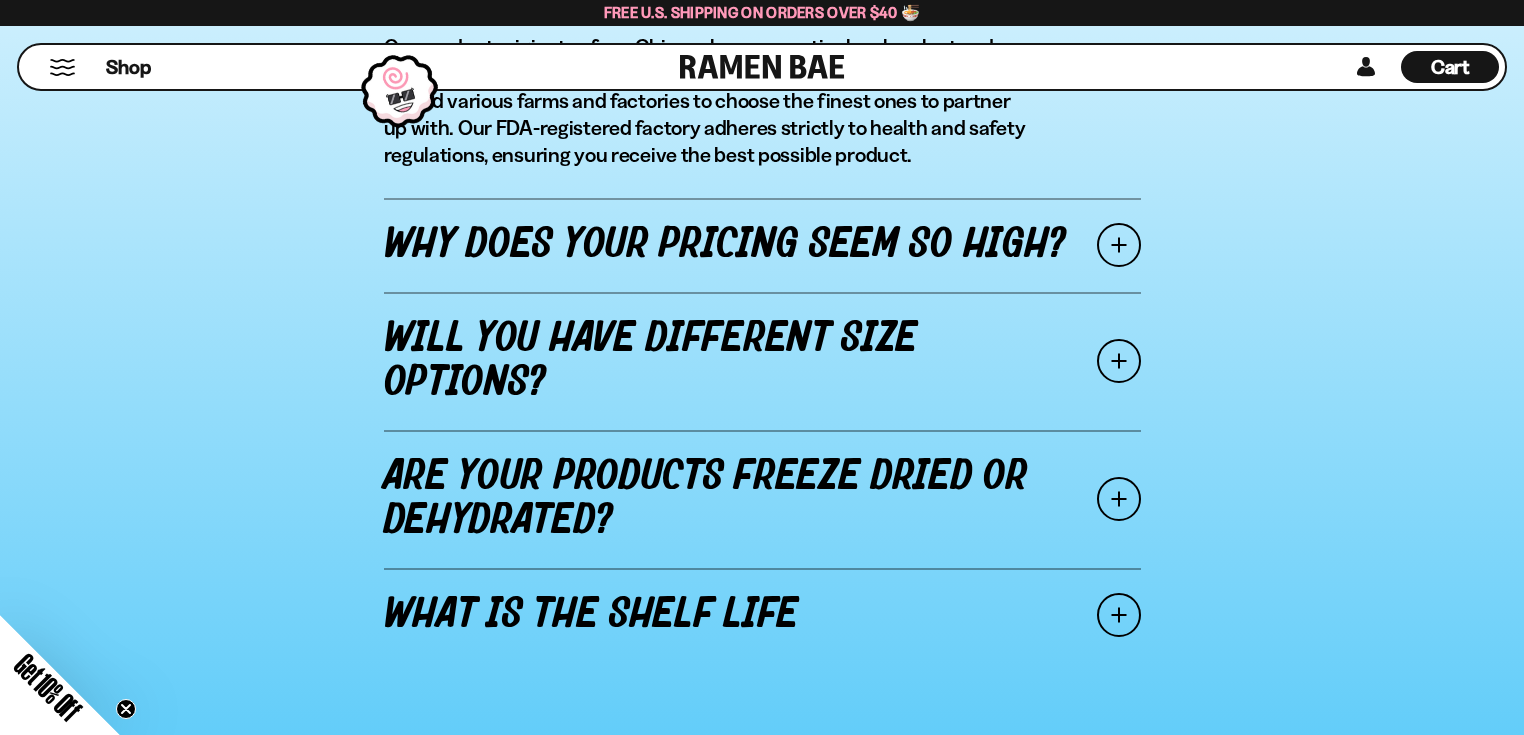 click at bounding box center [1119, 245] 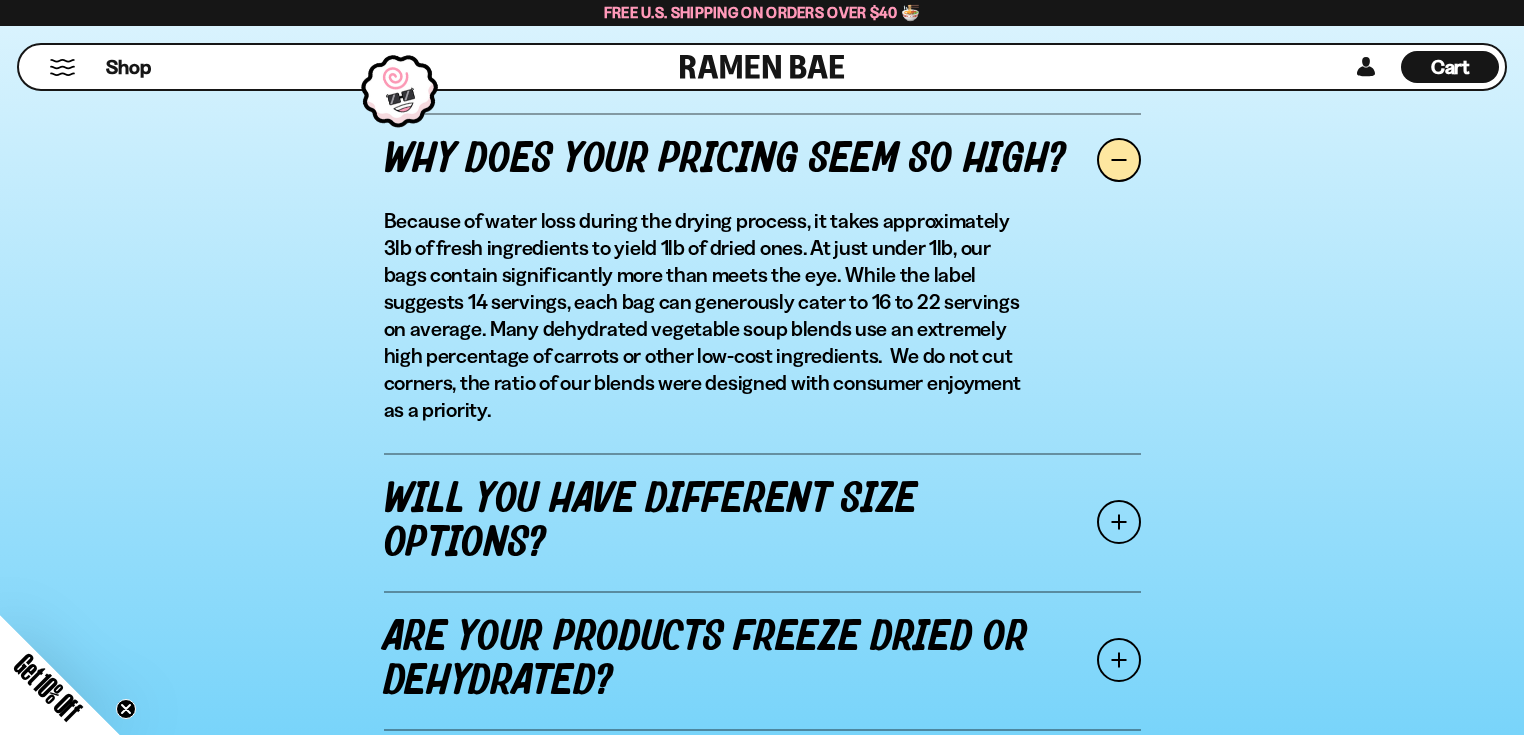 scroll, scrollTop: 3200, scrollLeft: 0, axis: vertical 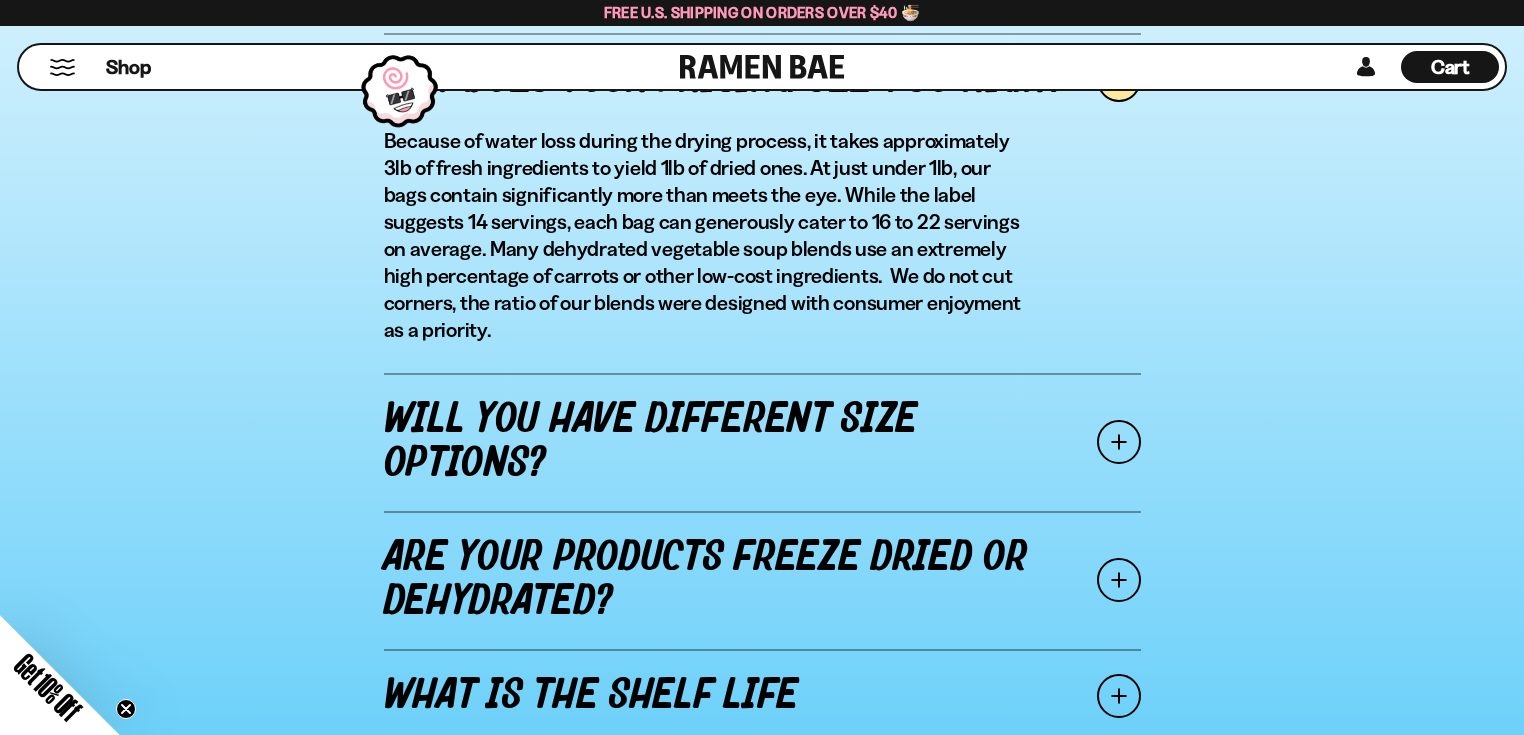 click at bounding box center [1119, 580] 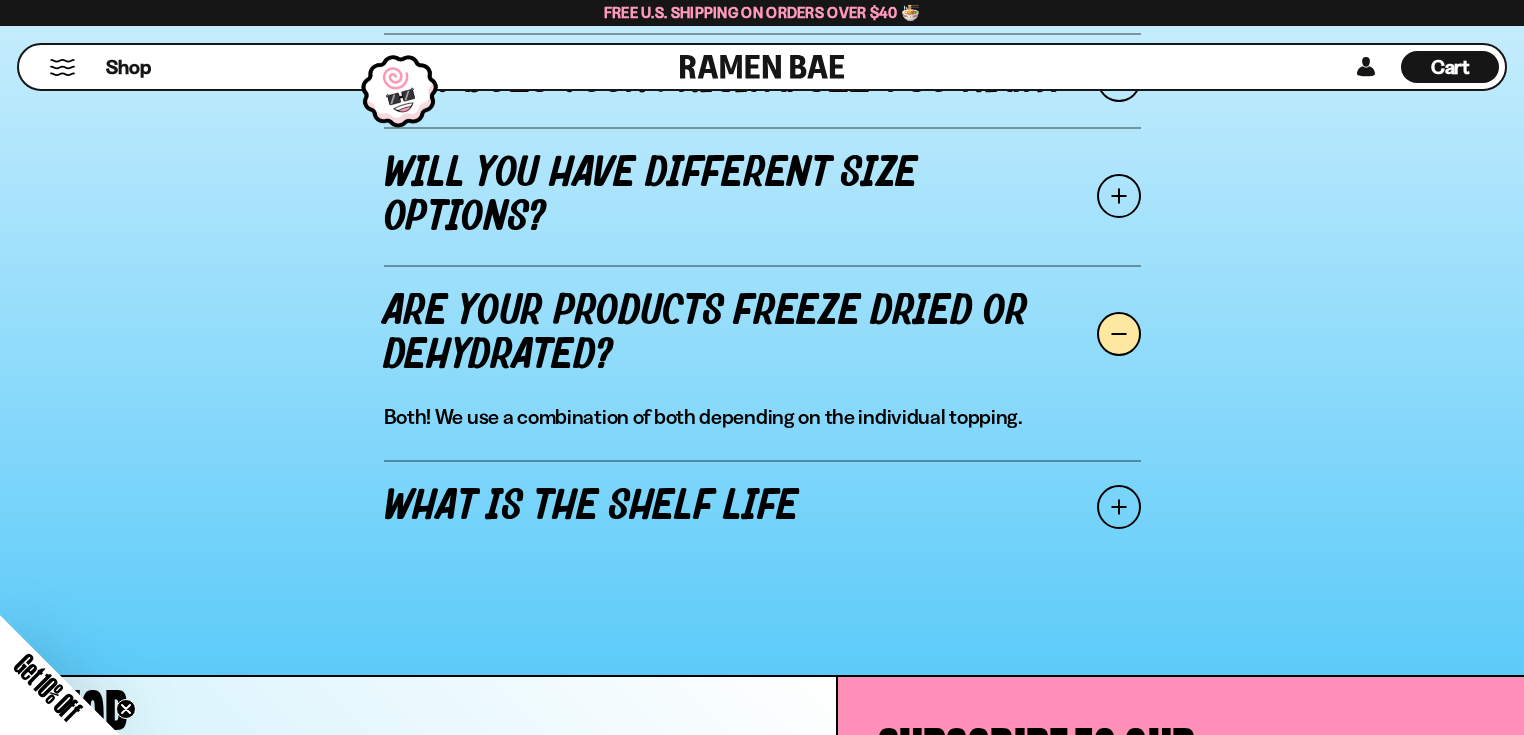 click at bounding box center [1119, 507] 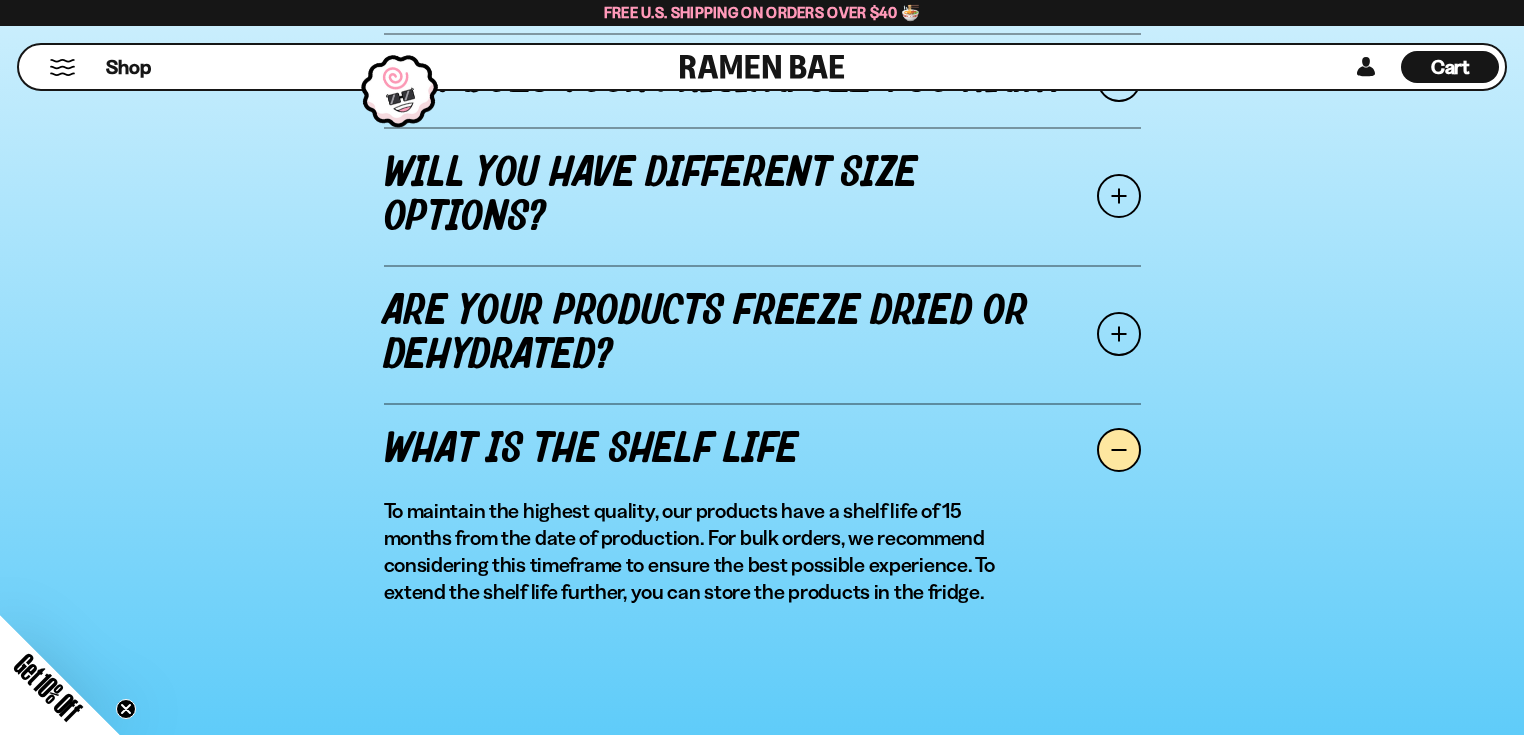 drag, startPoint x: 1124, startPoint y: 214, endPoint x: 1245, endPoint y: 276, distance: 135.95955 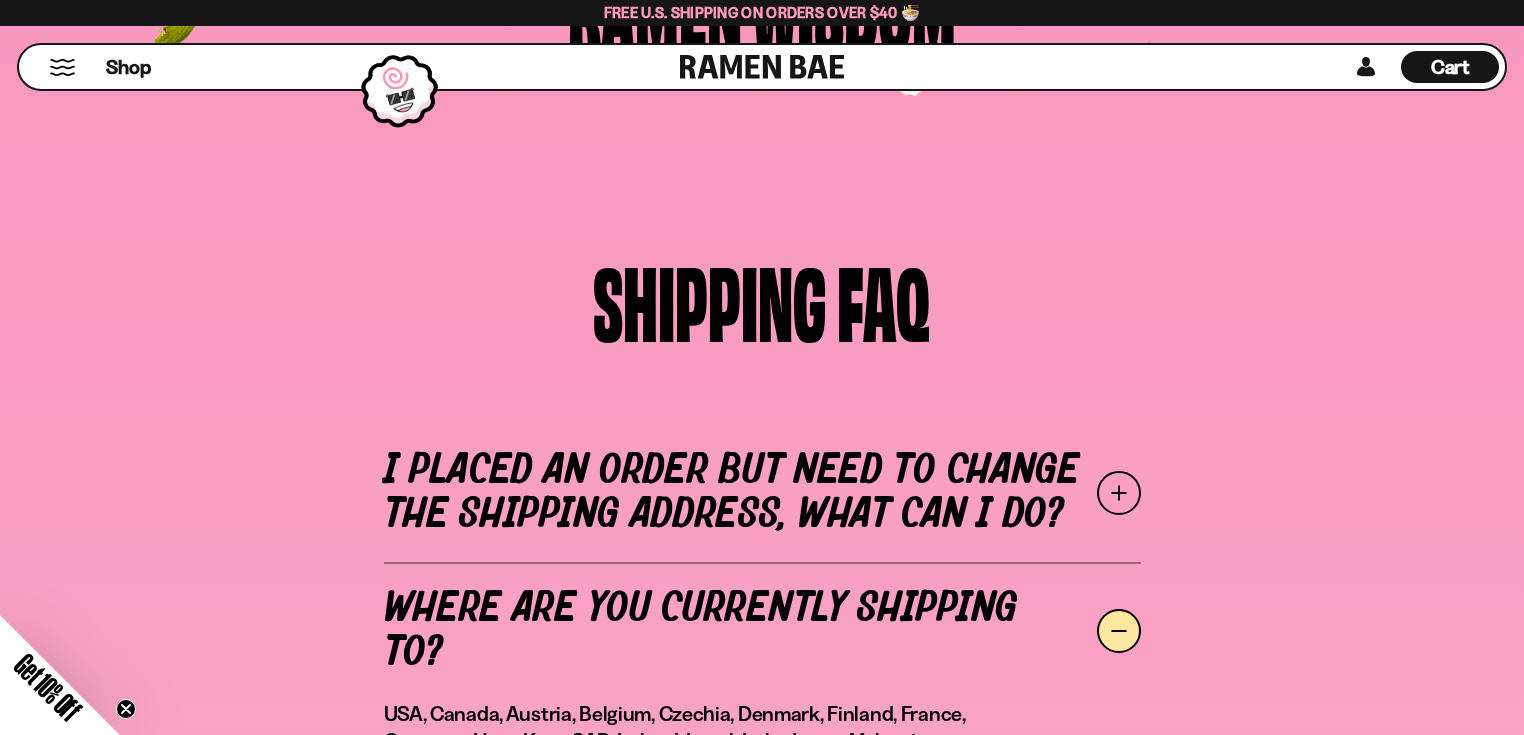 scroll, scrollTop: 0, scrollLeft: 0, axis: both 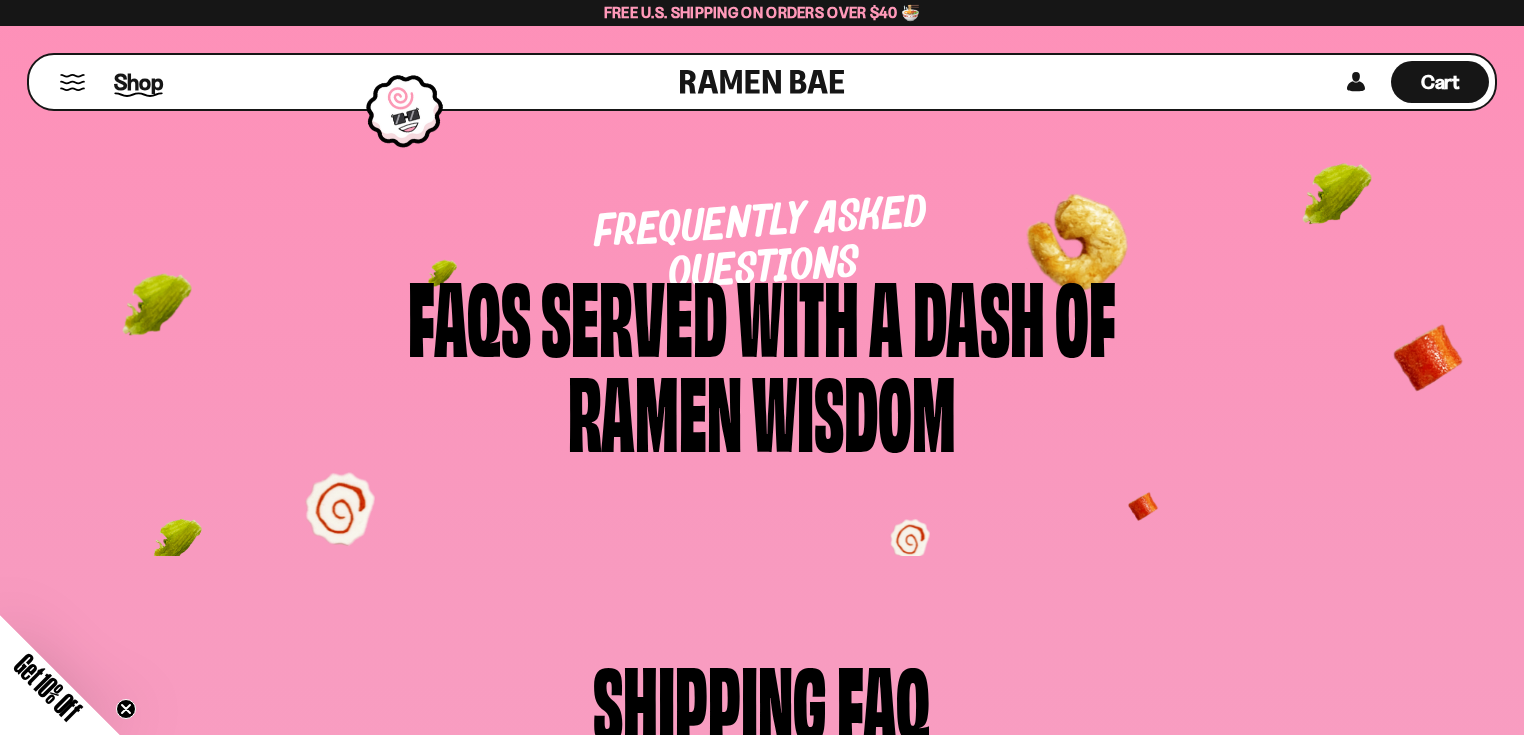 click on "Shop" at bounding box center (138, 82) 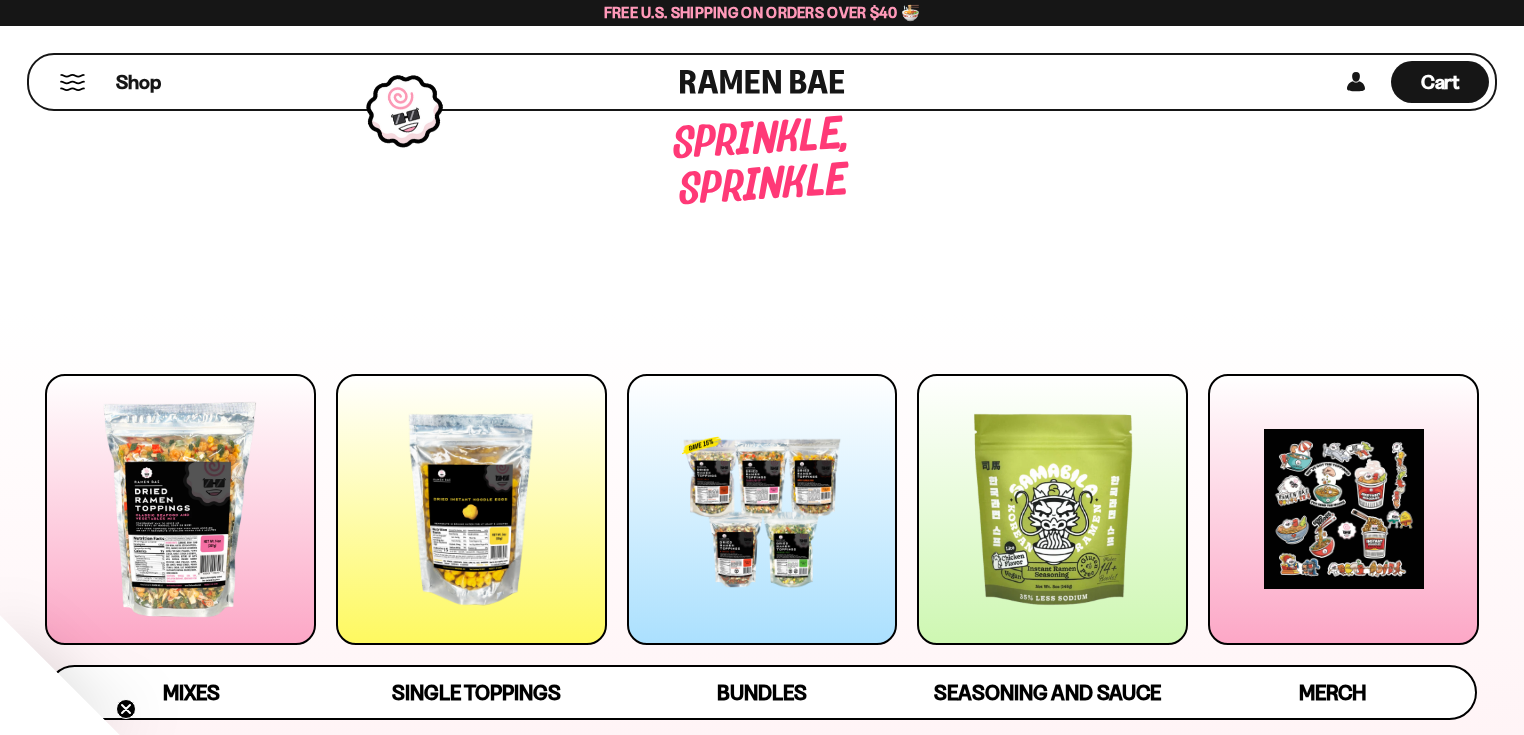 scroll, scrollTop: 0, scrollLeft: 0, axis: both 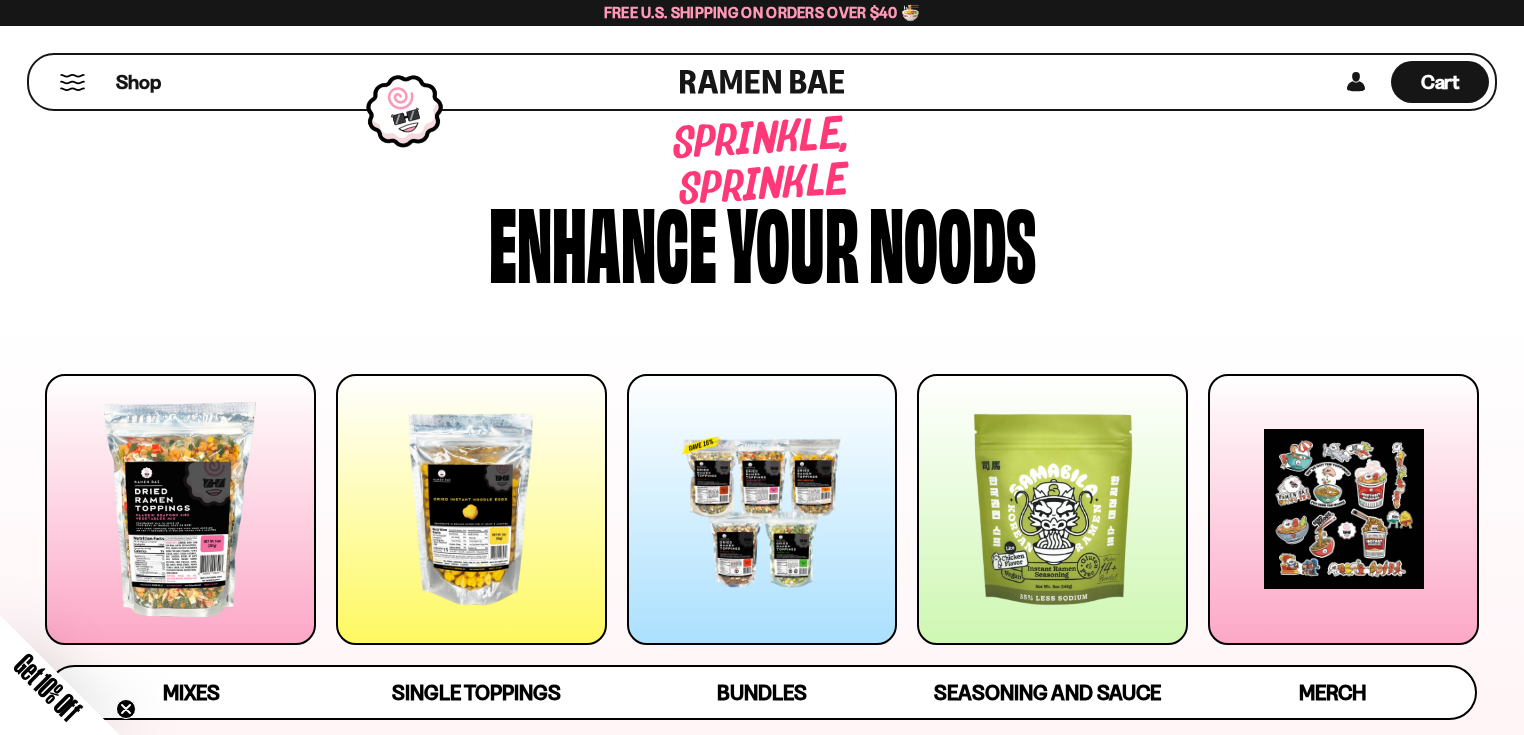 click at bounding box center [180, 509] 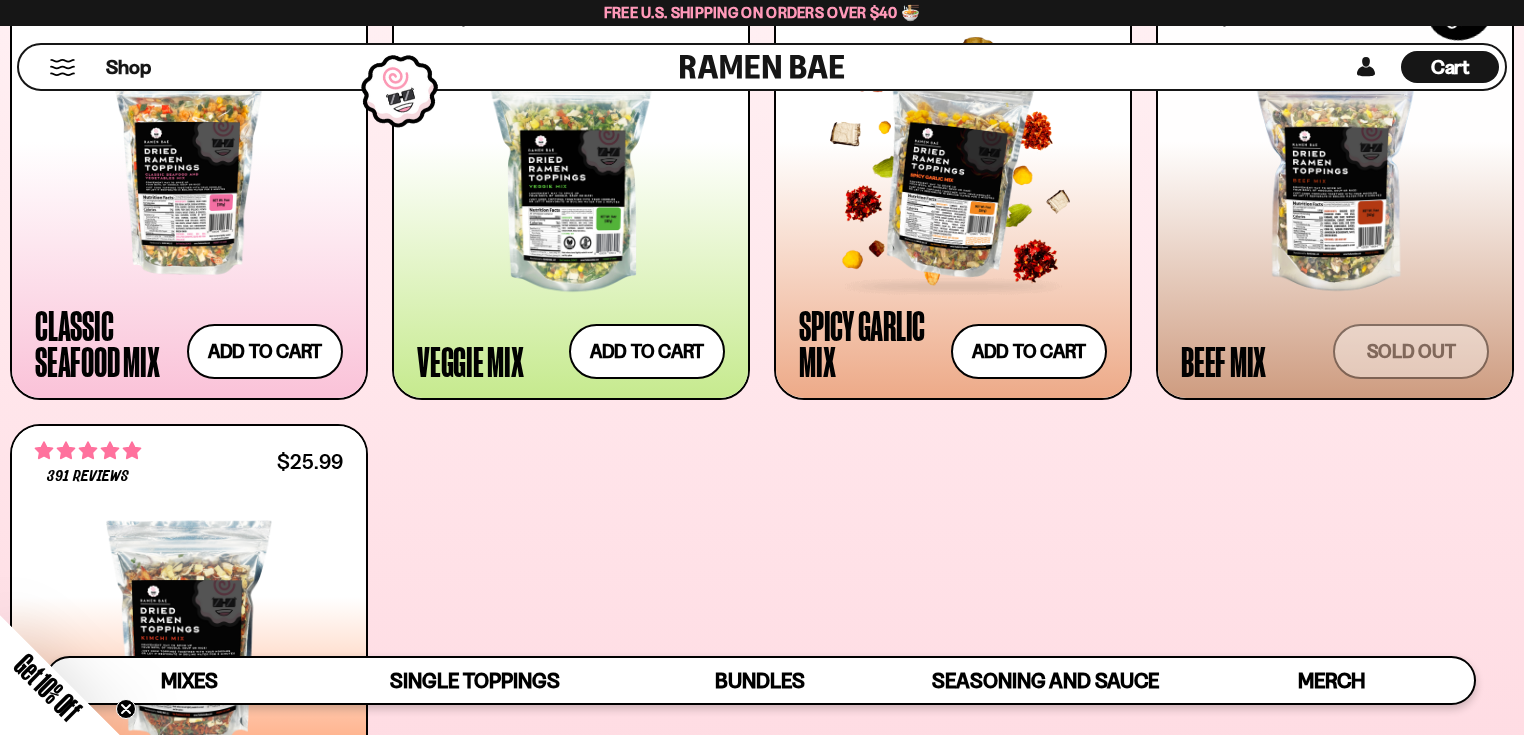 scroll, scrollTop: 684, scrollLeft: 0, axis: vertical 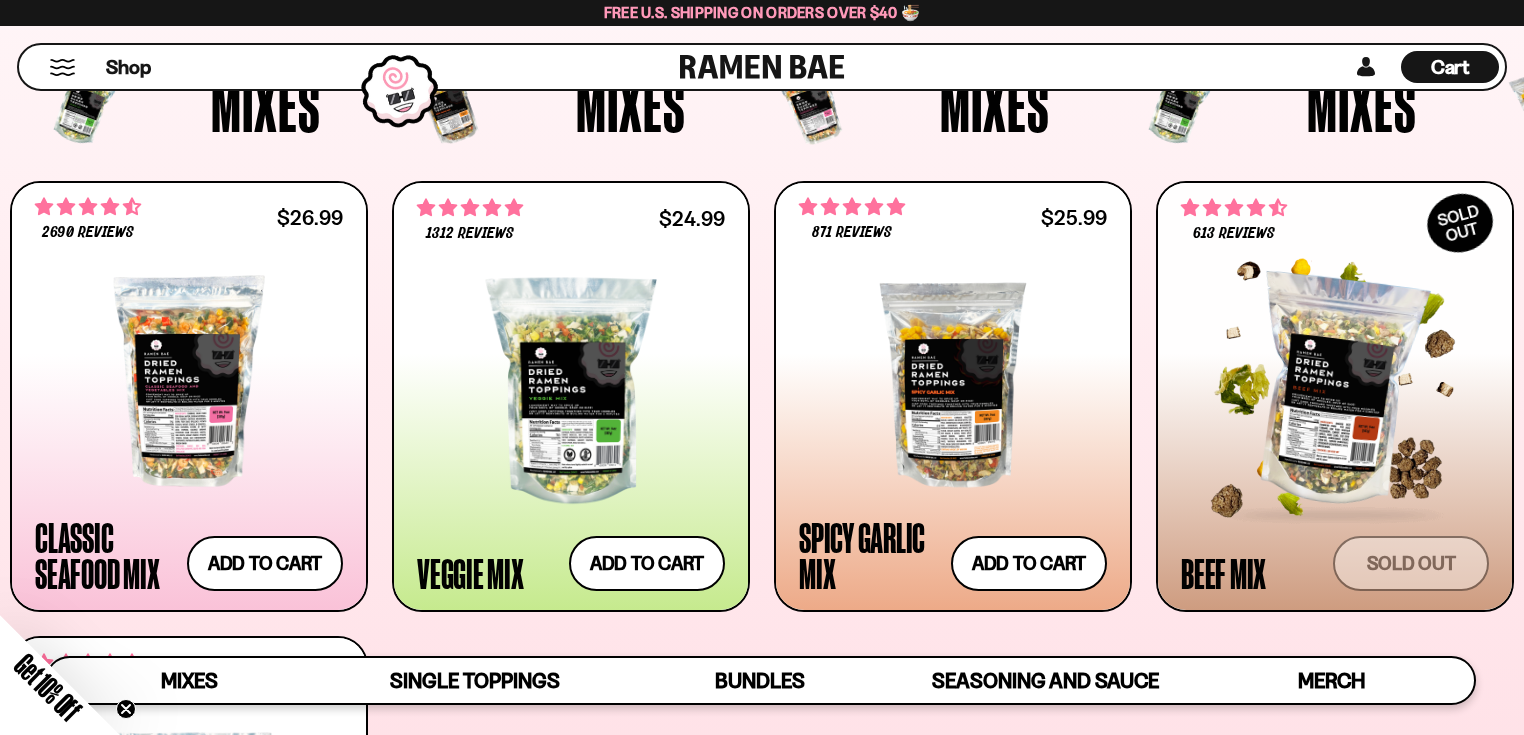 click at bounding box center [1335, 390] 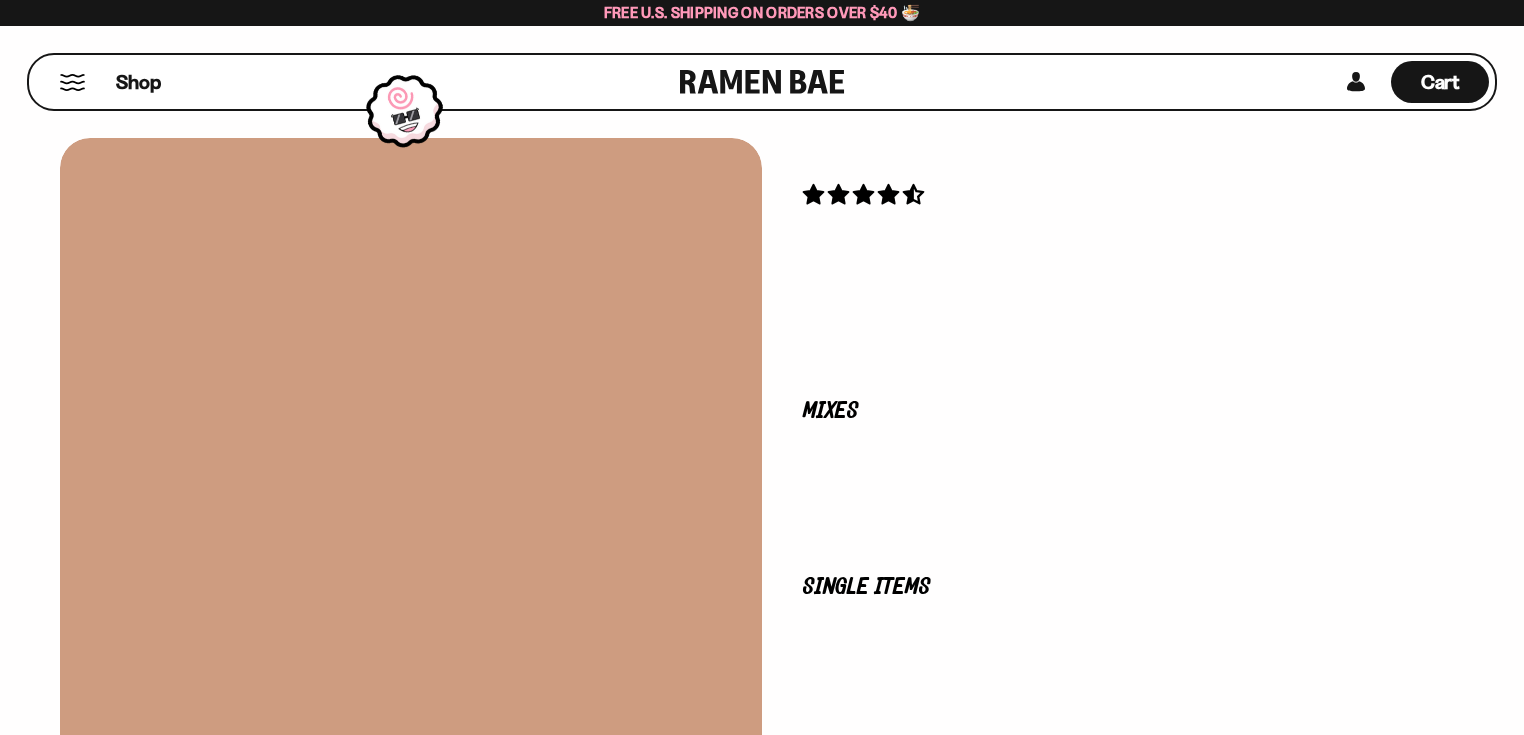 scroll, scrollTop: 0, scrollLeft: 0, axis: both 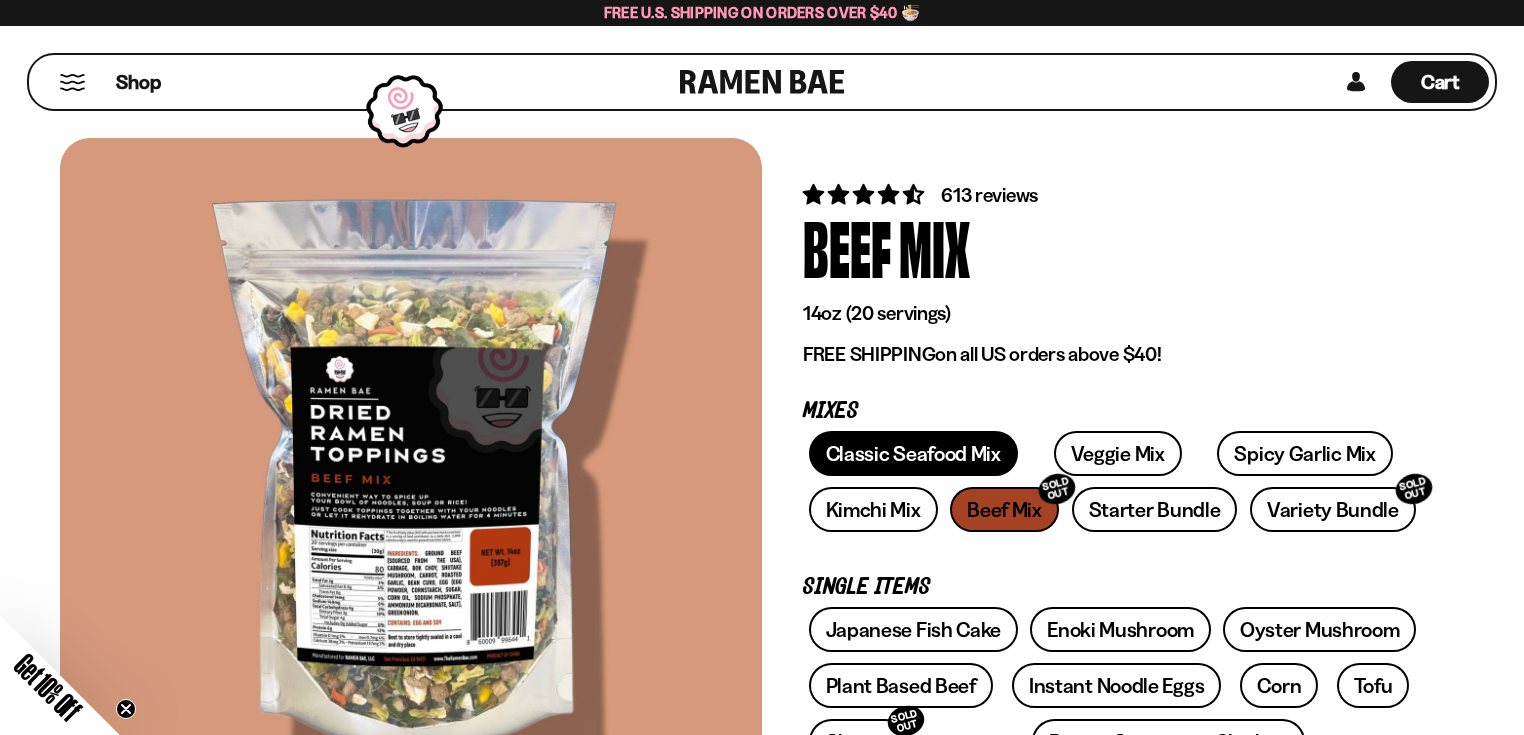click on "Classic Seafood Mix" at bounding box center [913, 453] 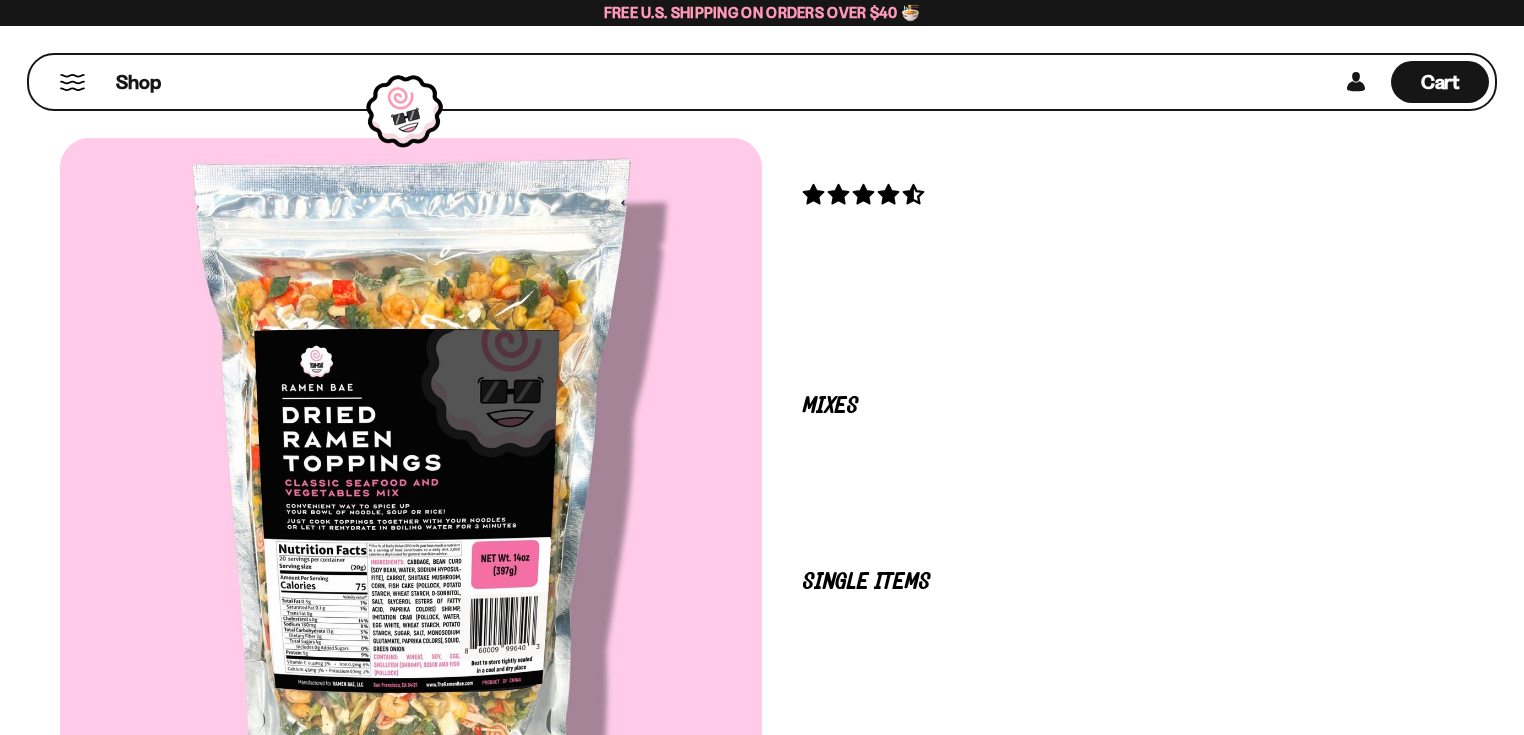 scroll, scrollTop: 0, scrollLeft: 0, axis: both 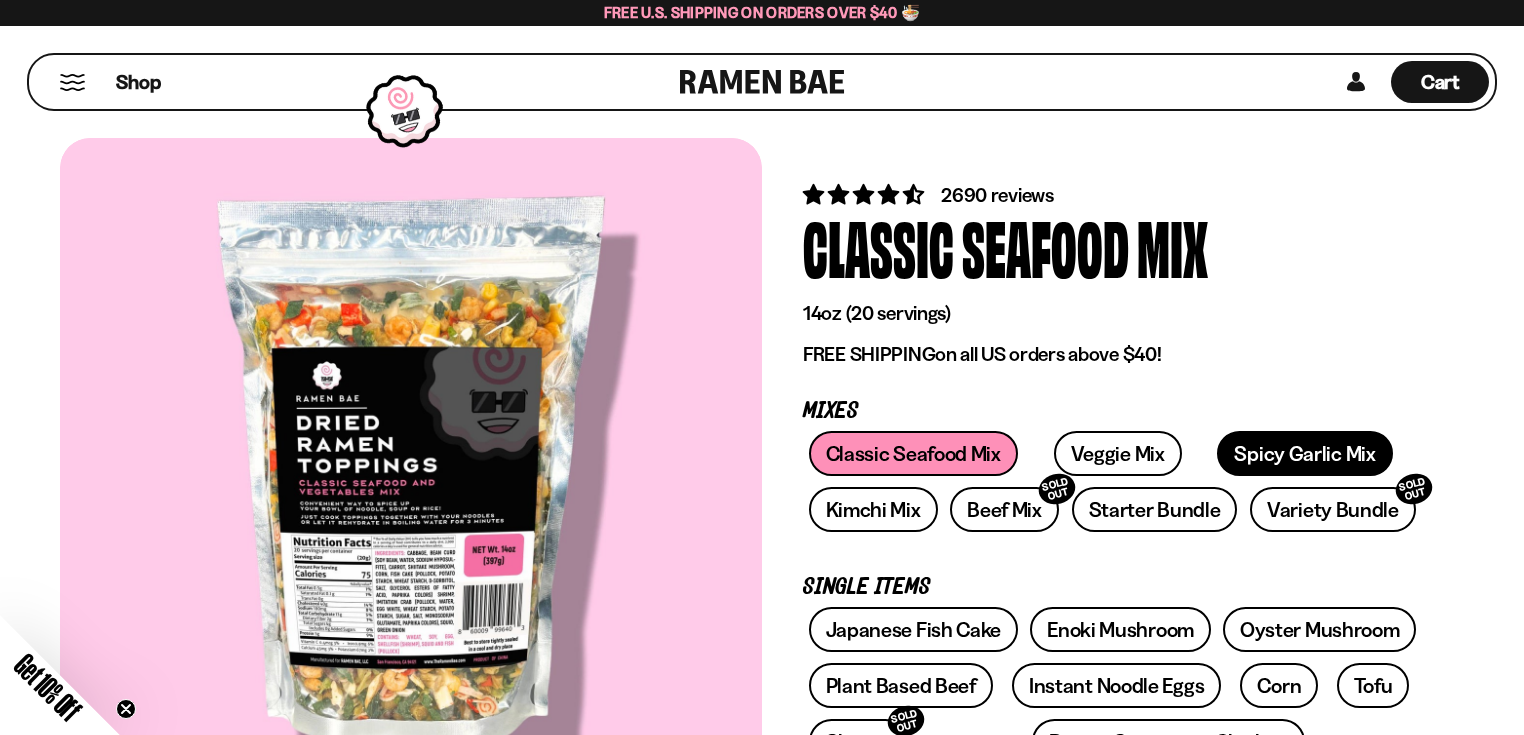 click on "Spicy Garlic Mix" at bounding box center (1304, 453) 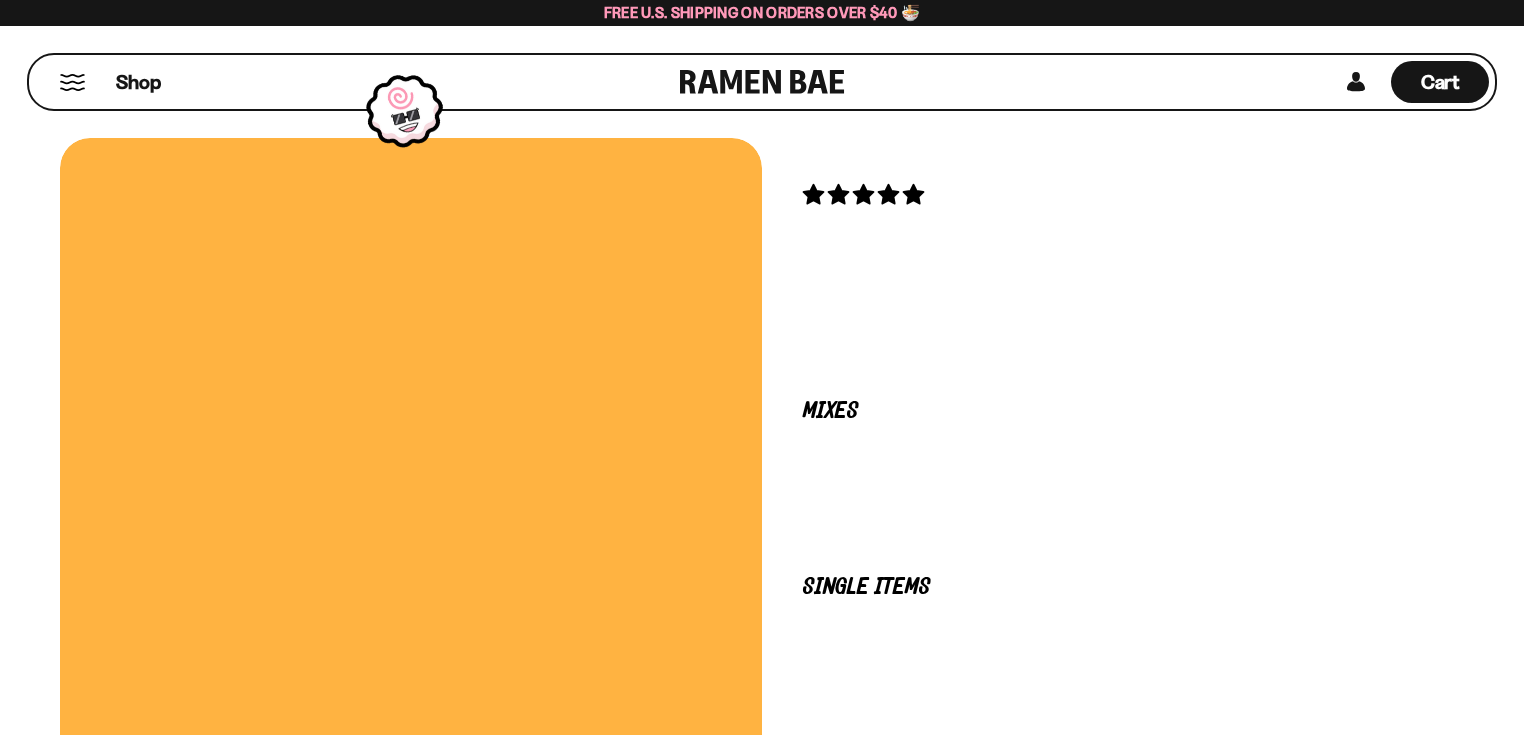scroll, scrollTop: 0, scrollLeft: 0, axis: both 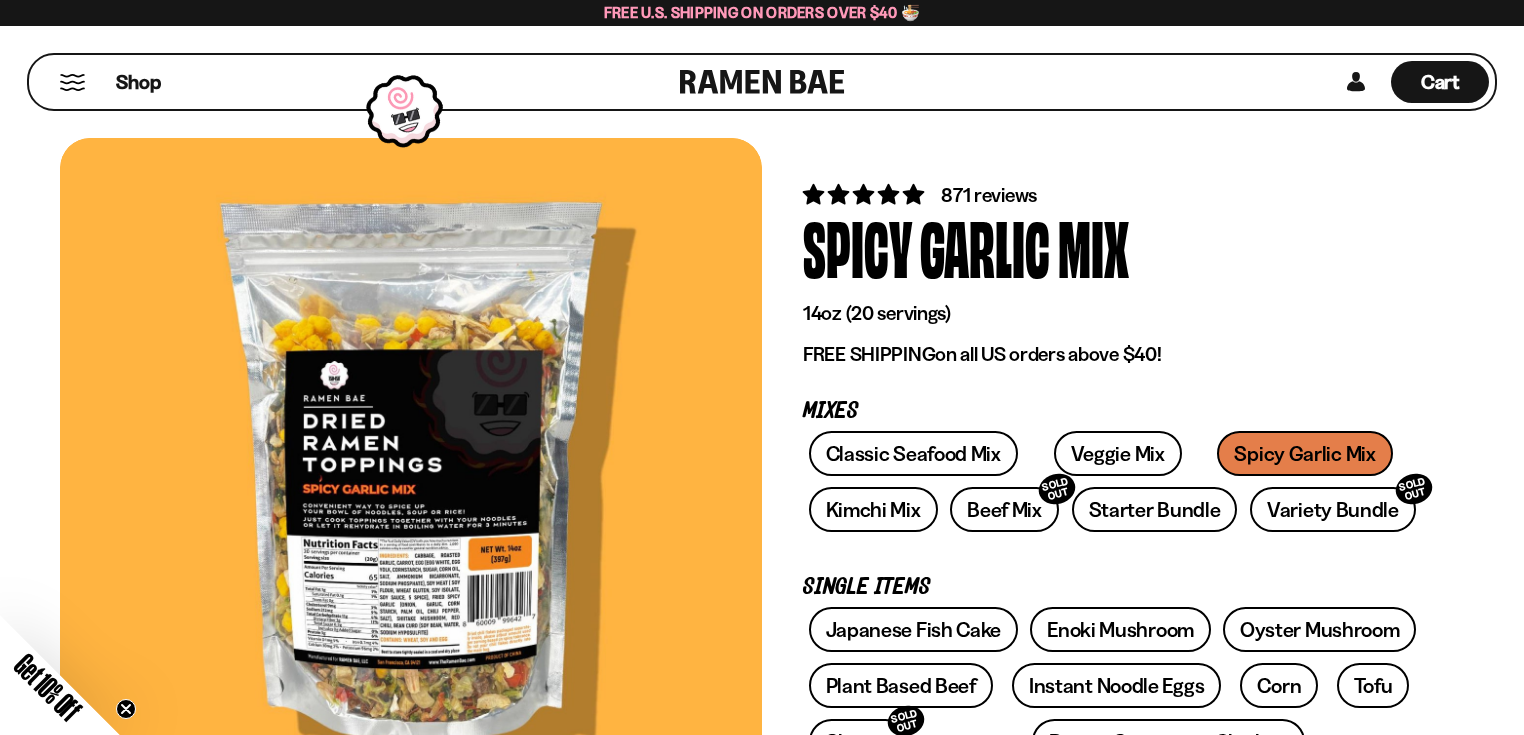 click at bounding box center [411, 479] 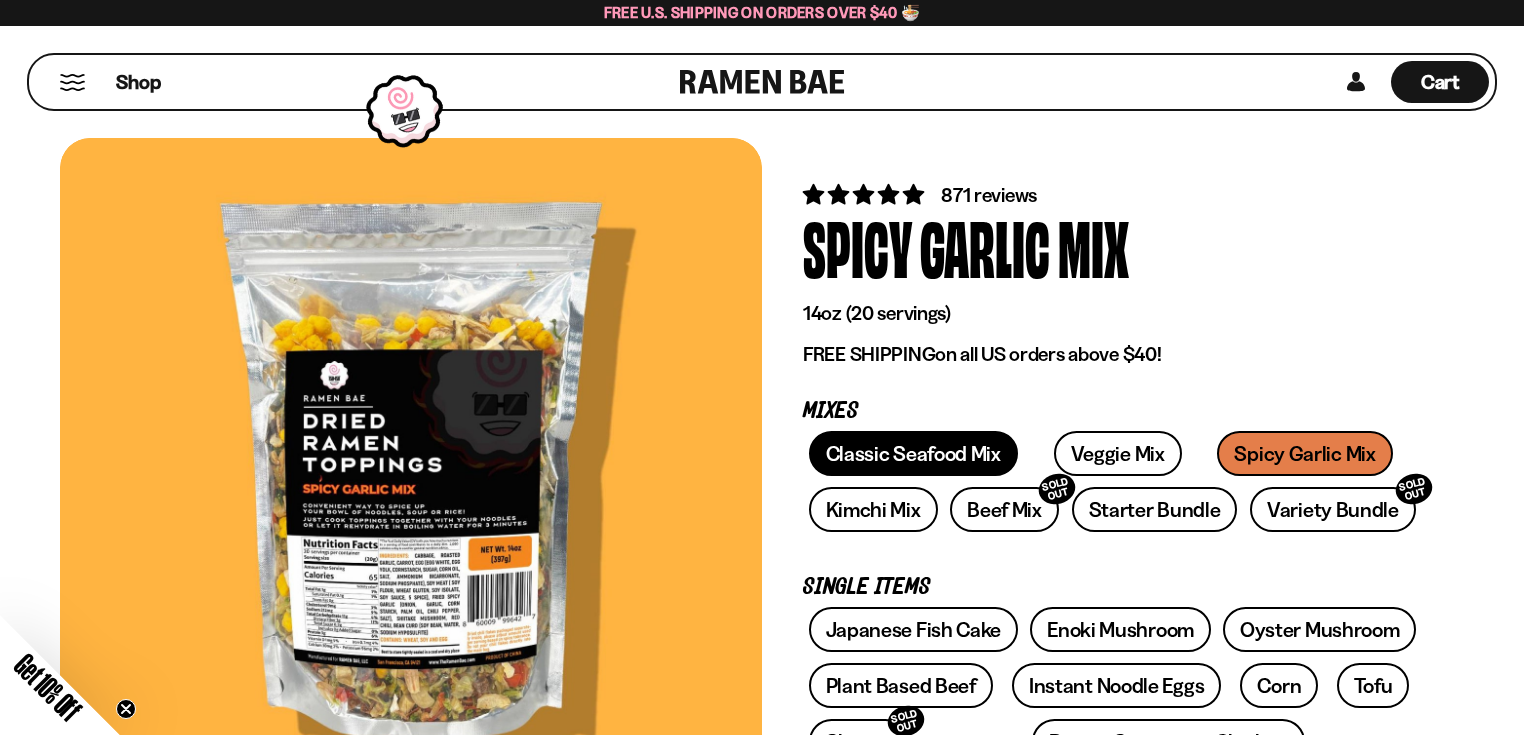 click on "Classic Seafood Mix" at bounding box center [913, 453] 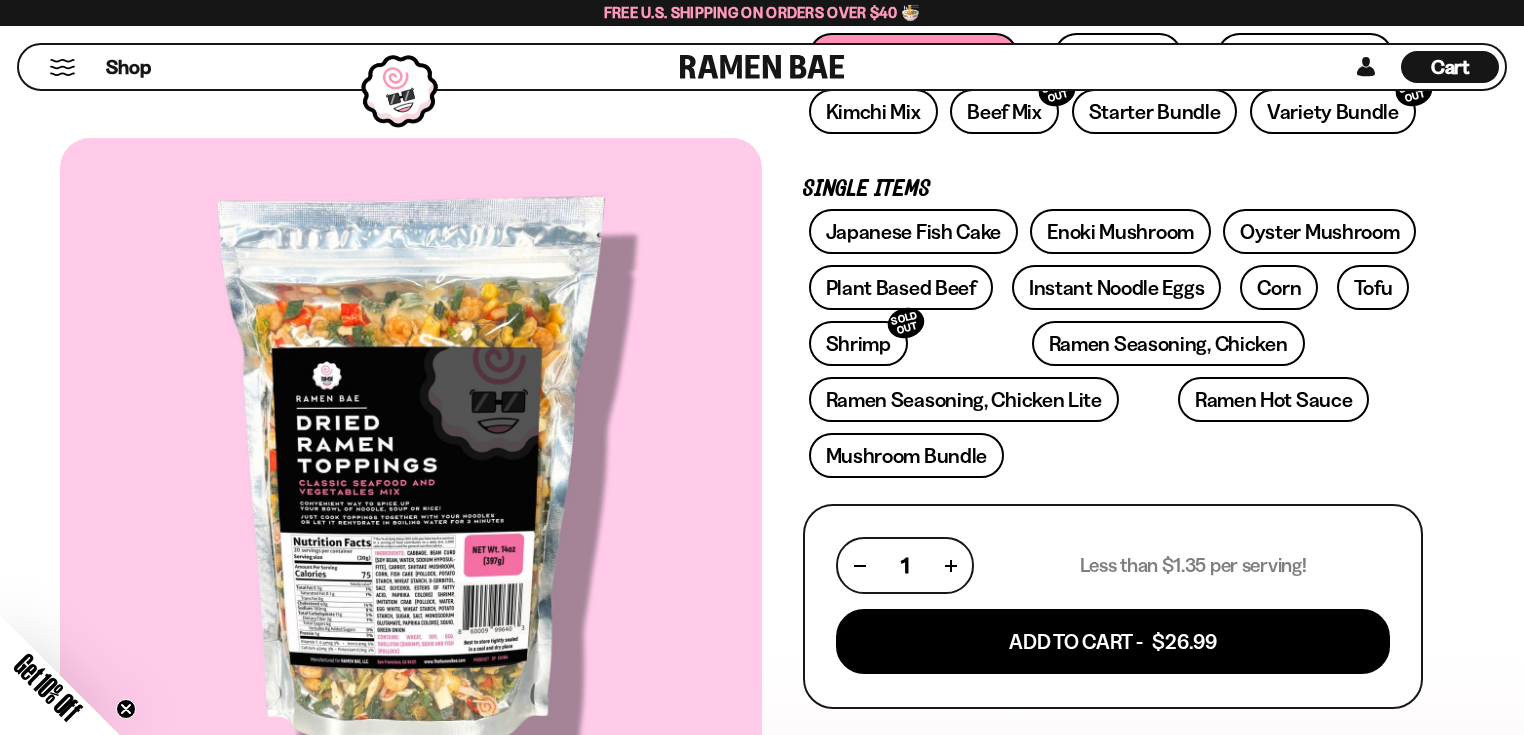 scroll, scrollTop: 400, scrollLeft: 0, axis: vertical 